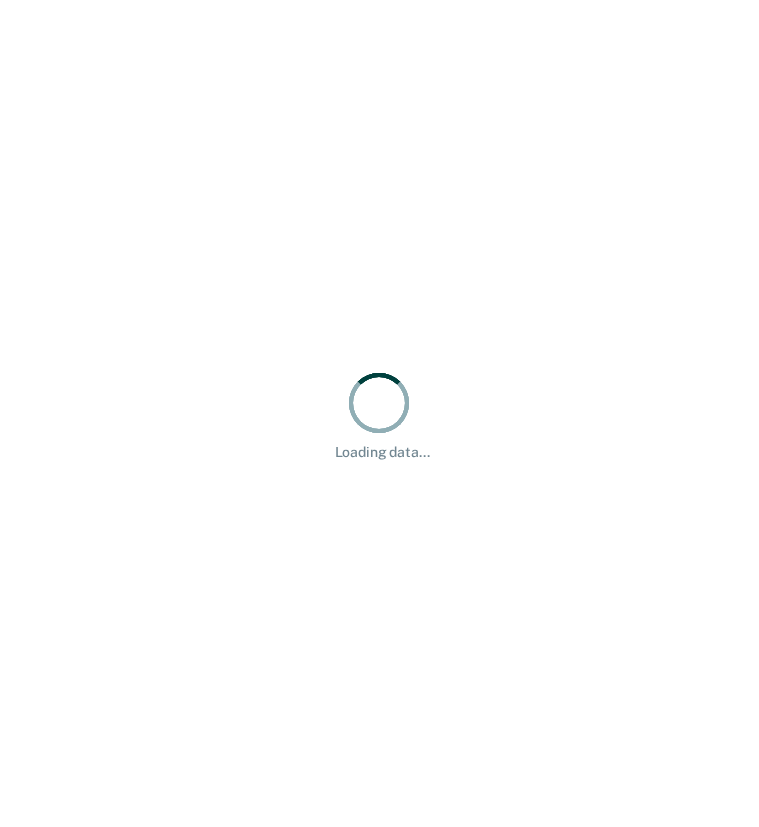 scroll, scrollTop: 0, scrollLeft: 0, axis: both 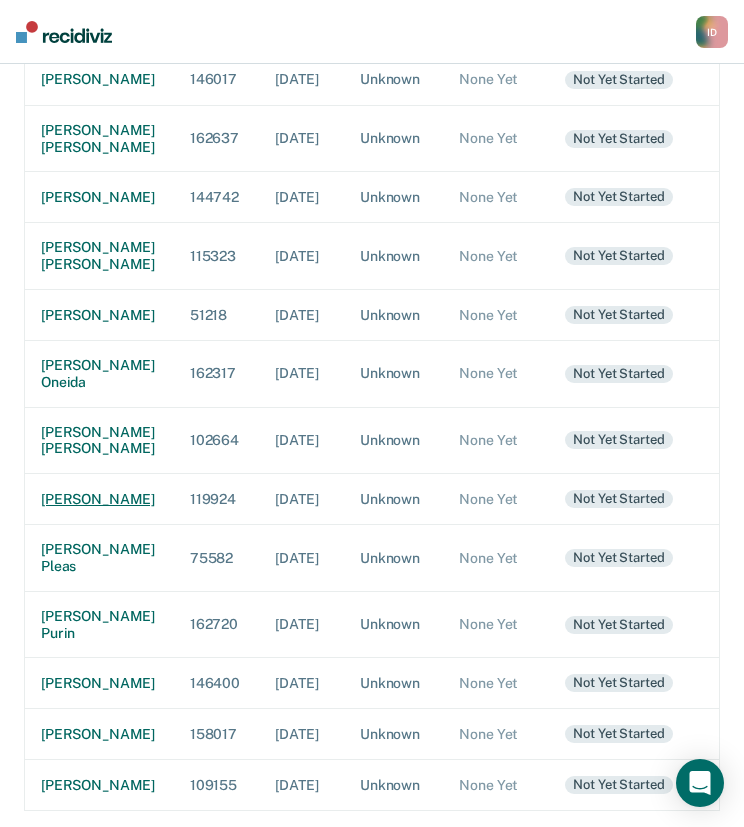 click on "[PERSON_NAME]" at bounding box center (99, 499) 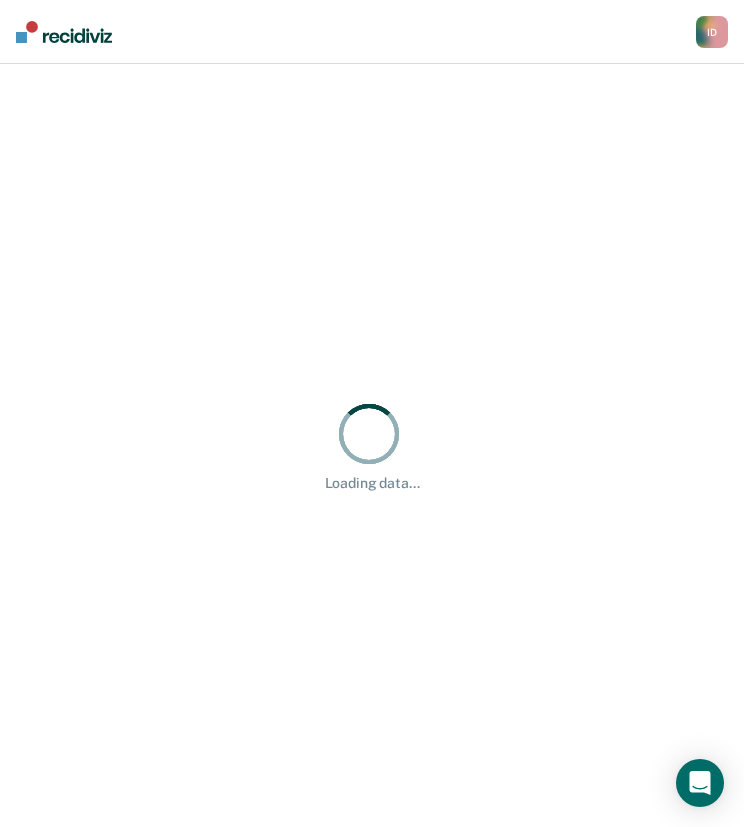 scroll, scrollTop: 0, scrollLeft: 0, axis: both 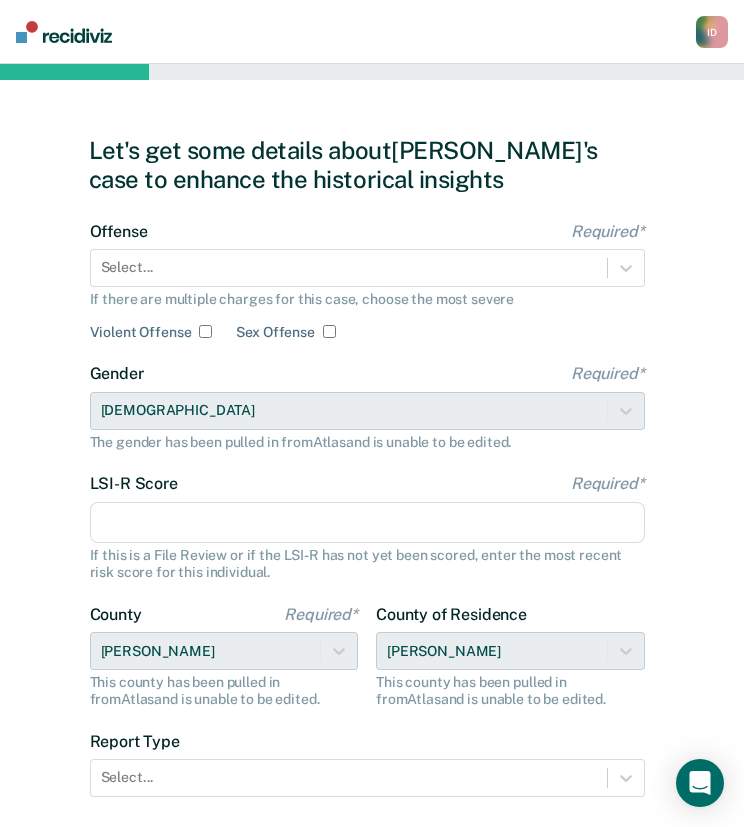 click on "Offense  Required* Select... If there are multiple charges for this case, choose the most severe Violent Offense Sex Offense" at bounding box center (367, 281) 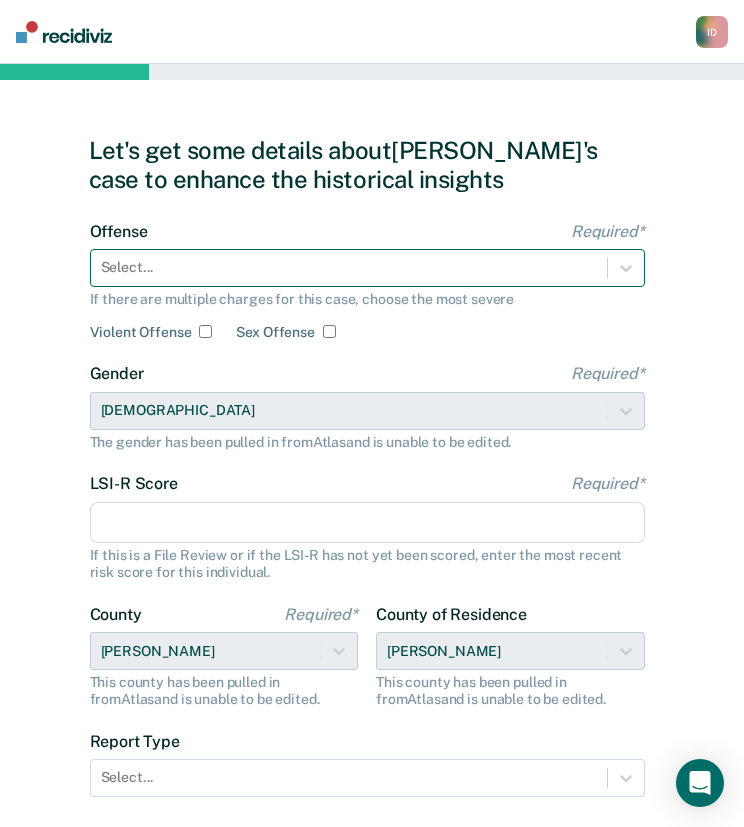 click at bounding box center (349, 267) 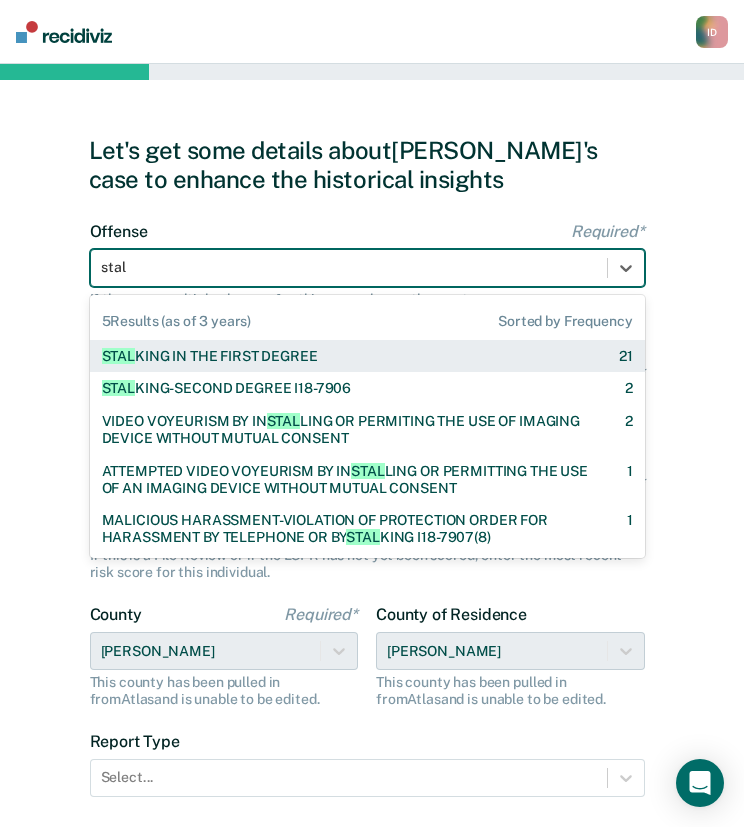 type on "stalk" 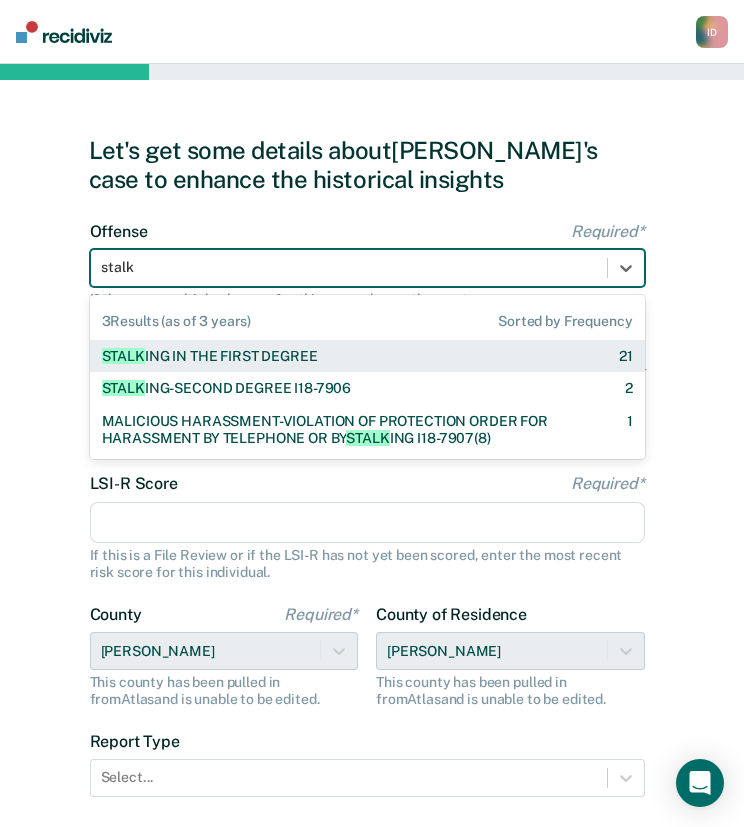 click on "STALK ING IN THE FIRST DEGREE" at bounding box center (210, 356) 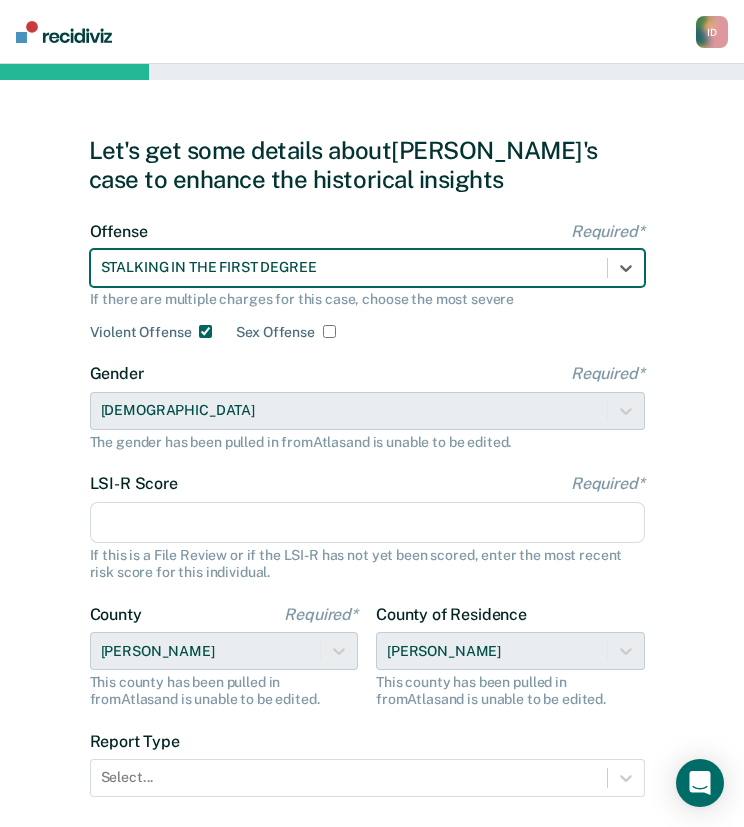 click on "LSI-R Score  Required*" at bounding box center [367, 523] 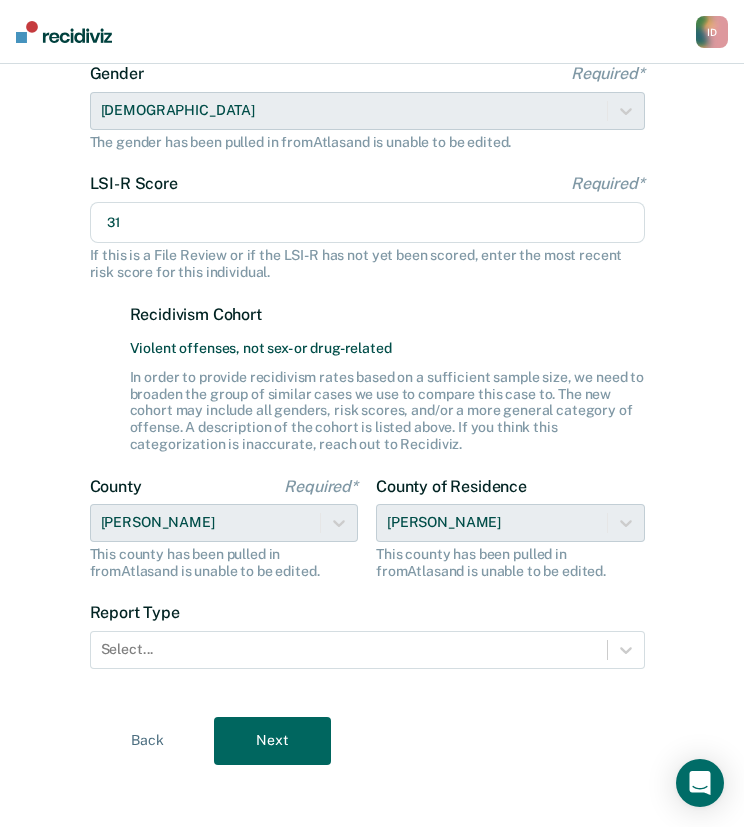 scroll, scrollTop: 309, scrollLeft: 0, axis: vertical 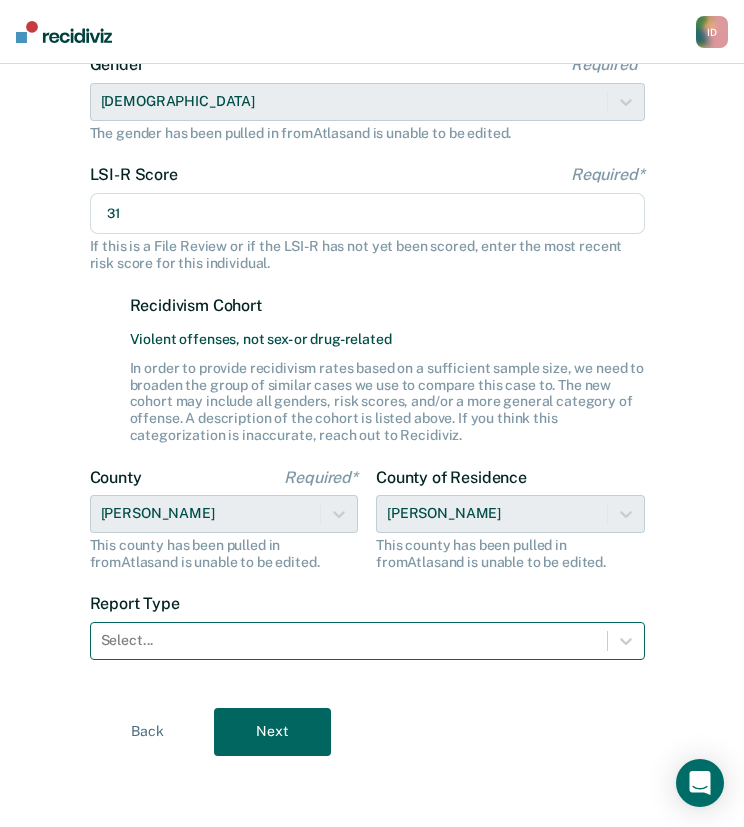type on "31" 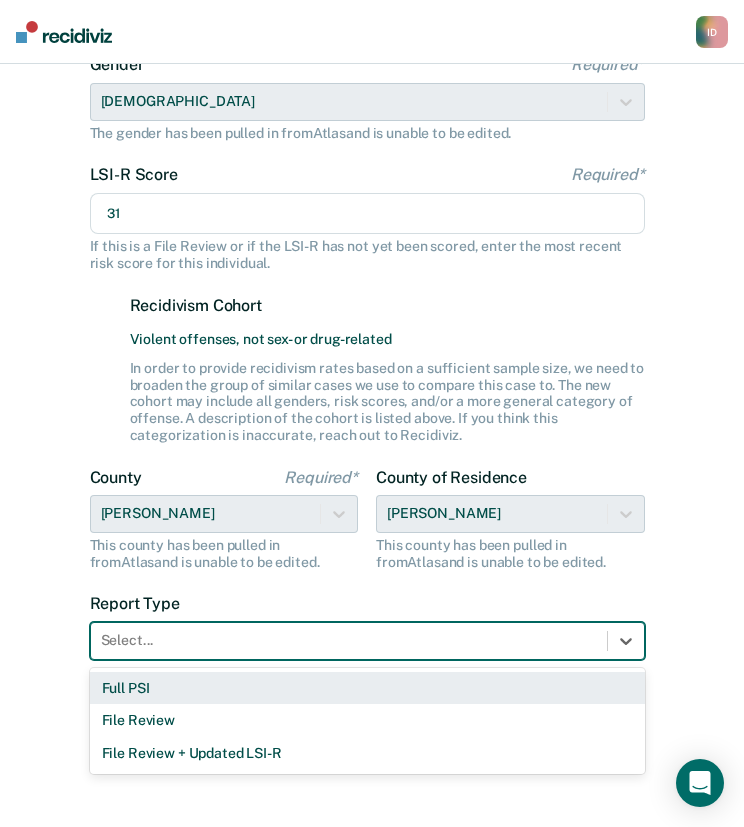 click on "Full PSI" at bounding box center [367, 688] 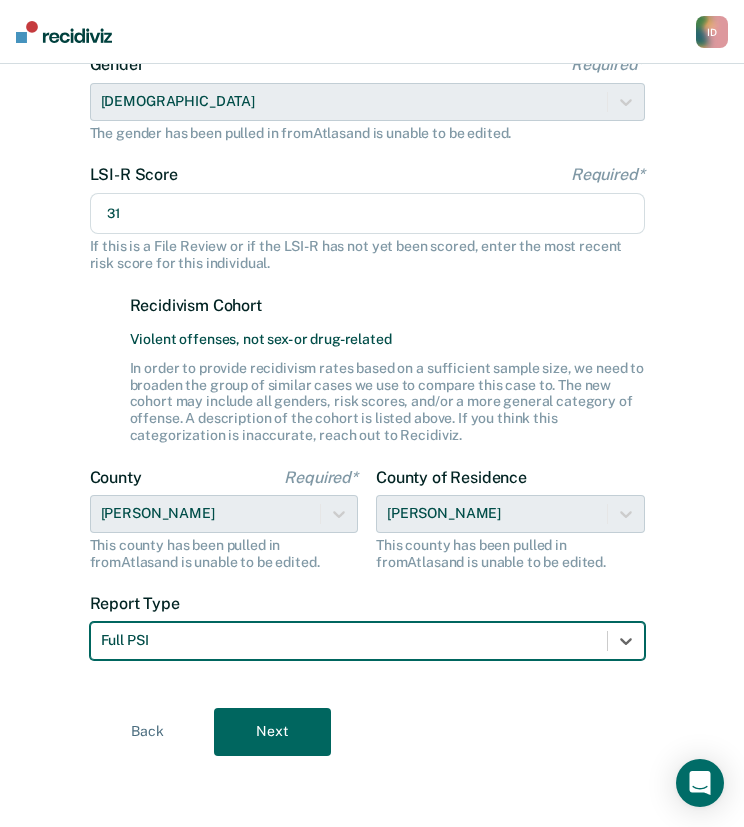 click on "Next" at bounding box center (272, 732) 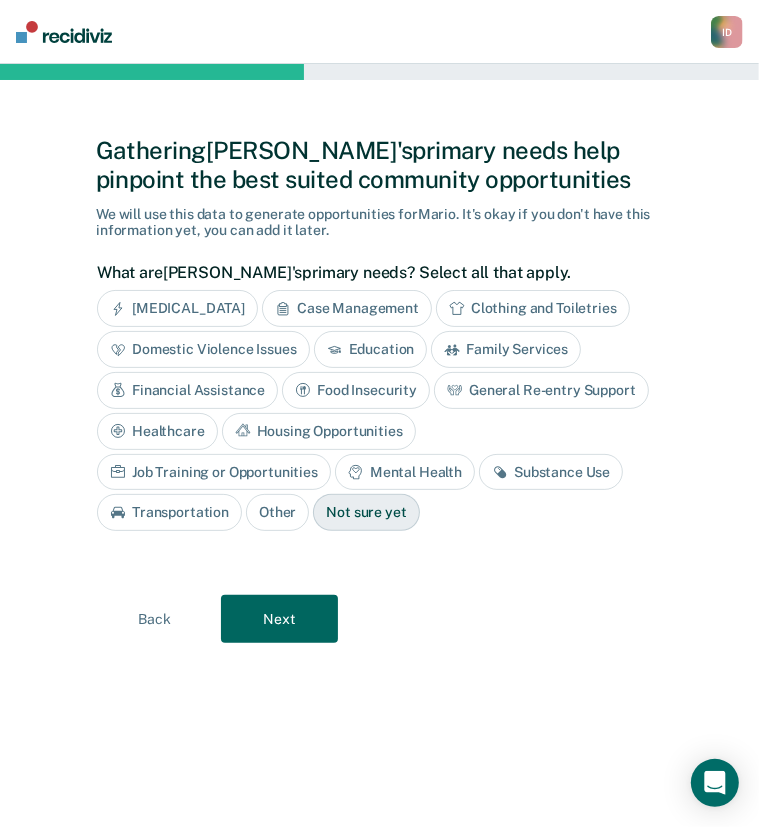 click on "Case Management" at bounding box center [347, 308] 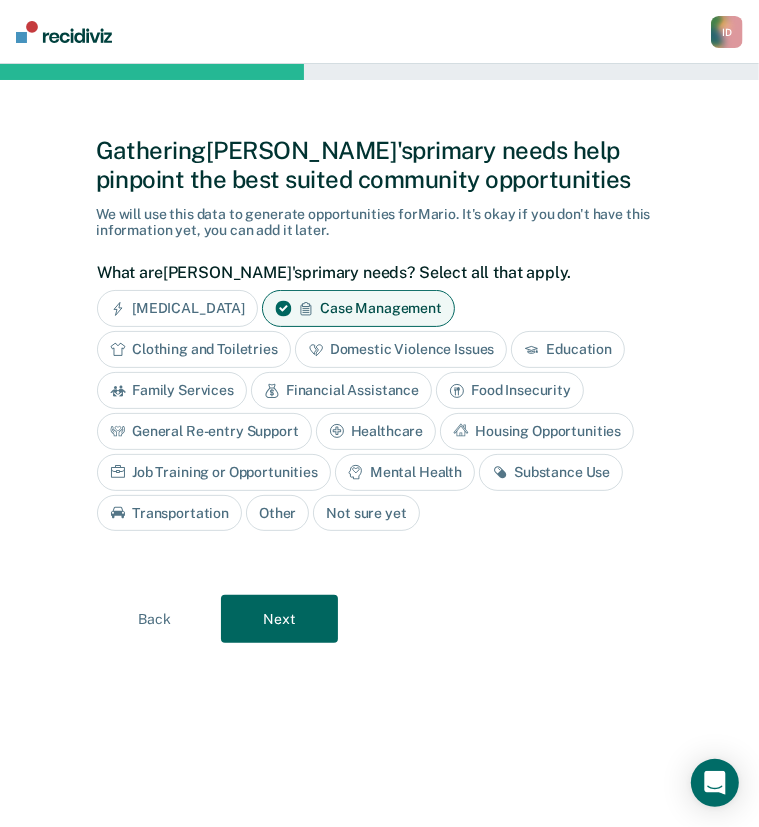 click on "[MEDICAL_DATA]" at bounding box center [177, 308] 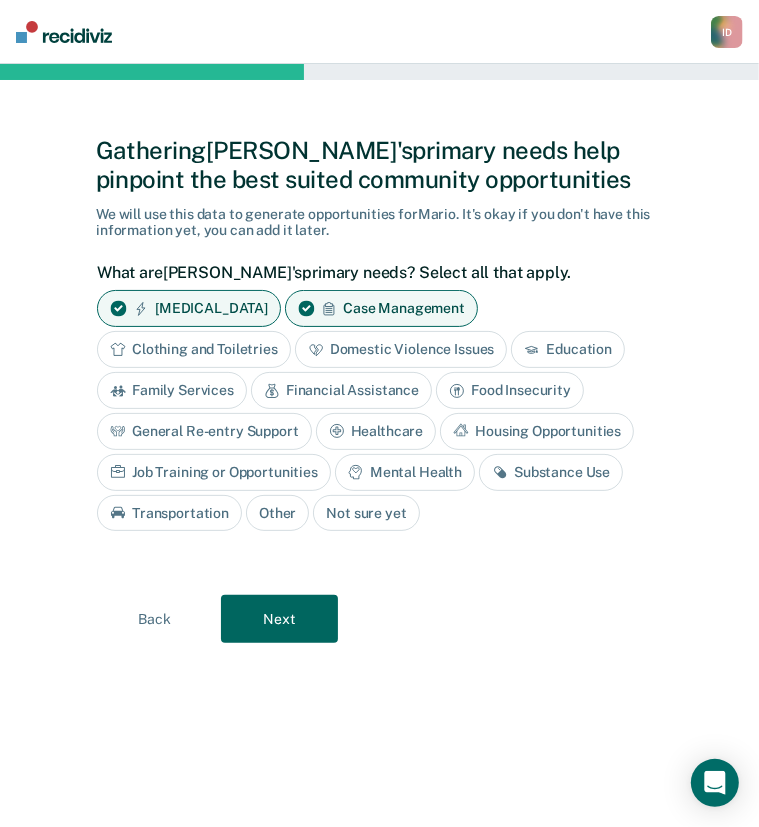 click on "[MEDICAL_DATA] Case Management Clothing and Toiletries Domestic Violence Issues Education Family Services Financial Assistance Food Insecurity General Re-entry Support Healthcare Housing Opportunities Job Training or Opportunities Mental Health Substance Use Transportation Other Not sure yet" at bounding box center (374, 410) 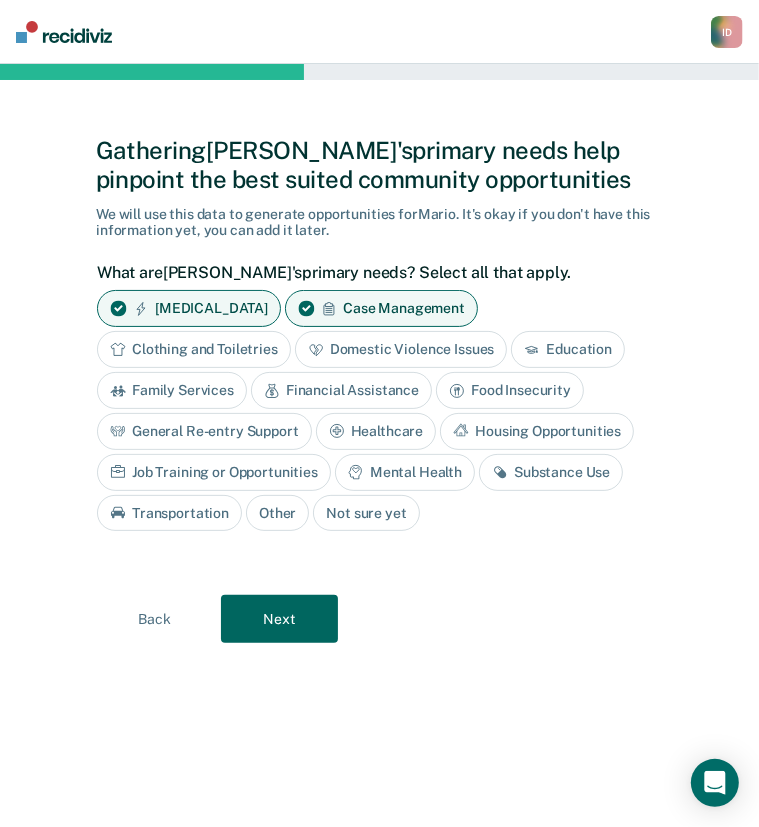 click on "Education" at bounding box center [568, 349] 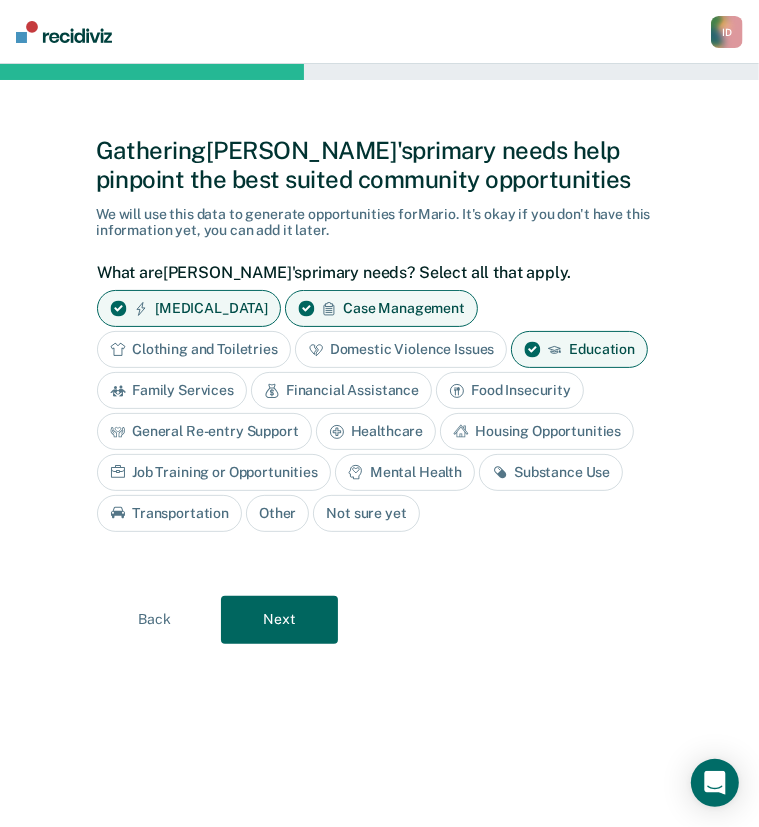 click on "General Re-entry Support" at bounding box center (204, 431) 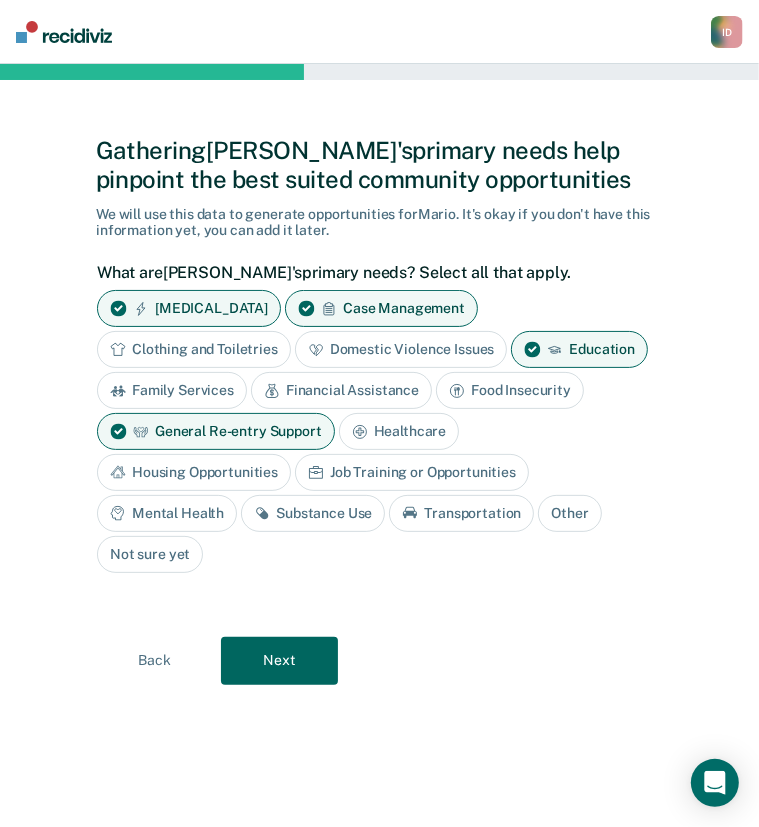 click on "Substance Use" at bounding box center (313, 513) 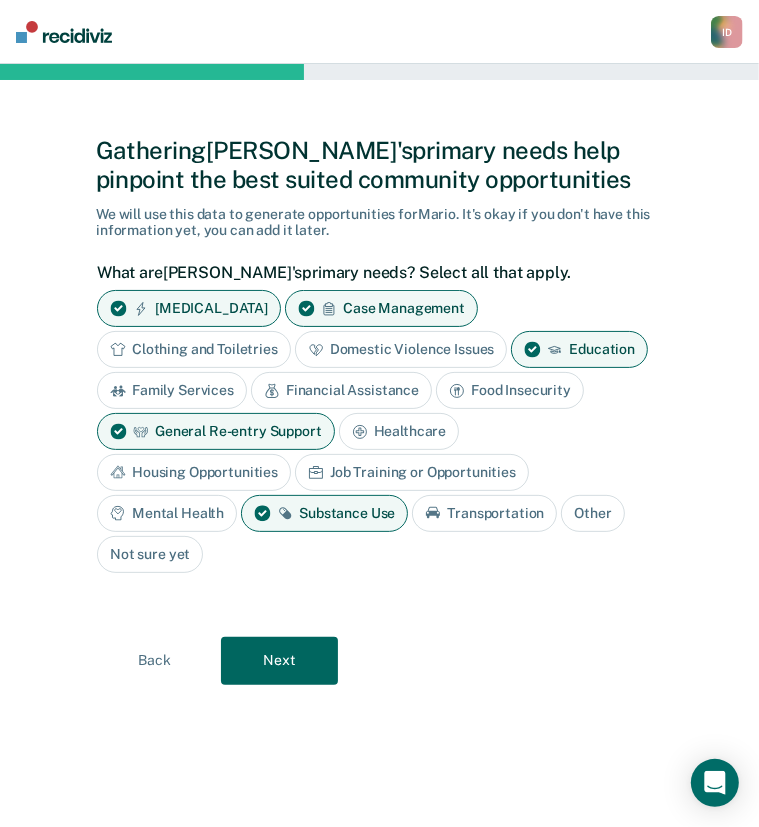 click on "Next" at bounding box center (279, 661) 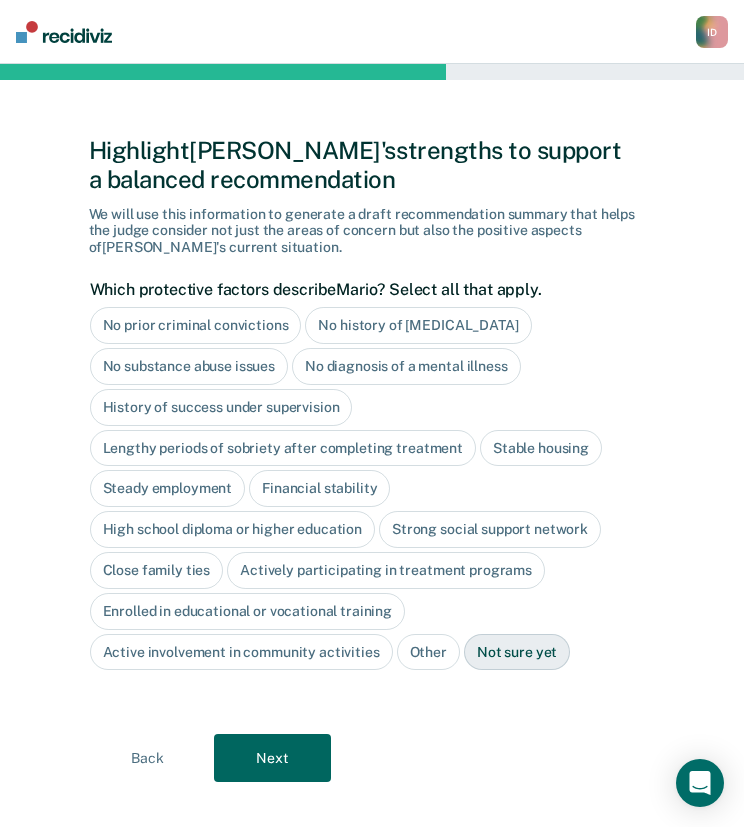 click on "Next" at bounding box center (272, 758) 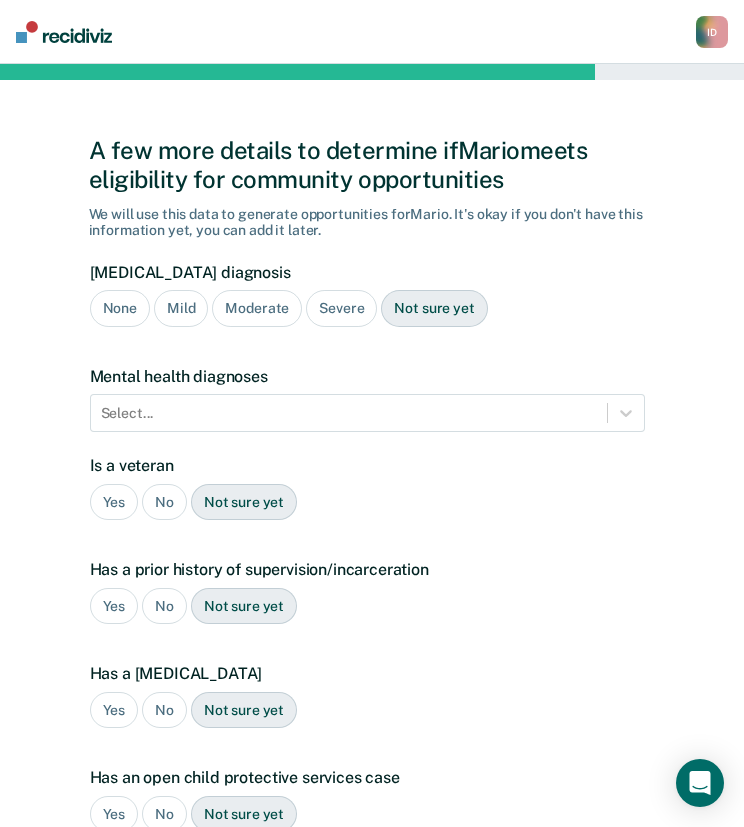 click on "Severe" at bounding box center (341, 308) 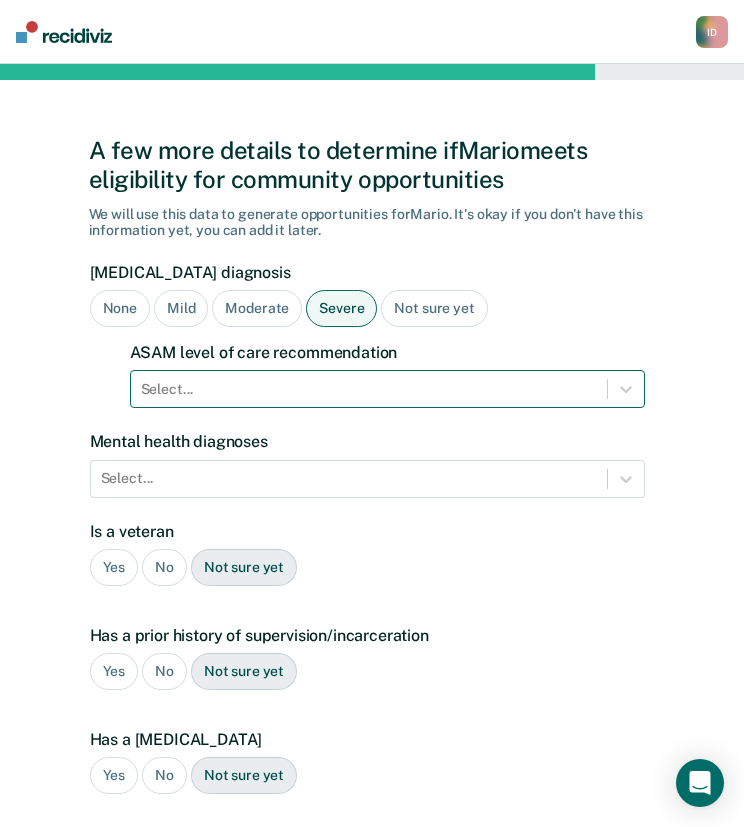 click on "Select..." at bounding box center (369, 389) 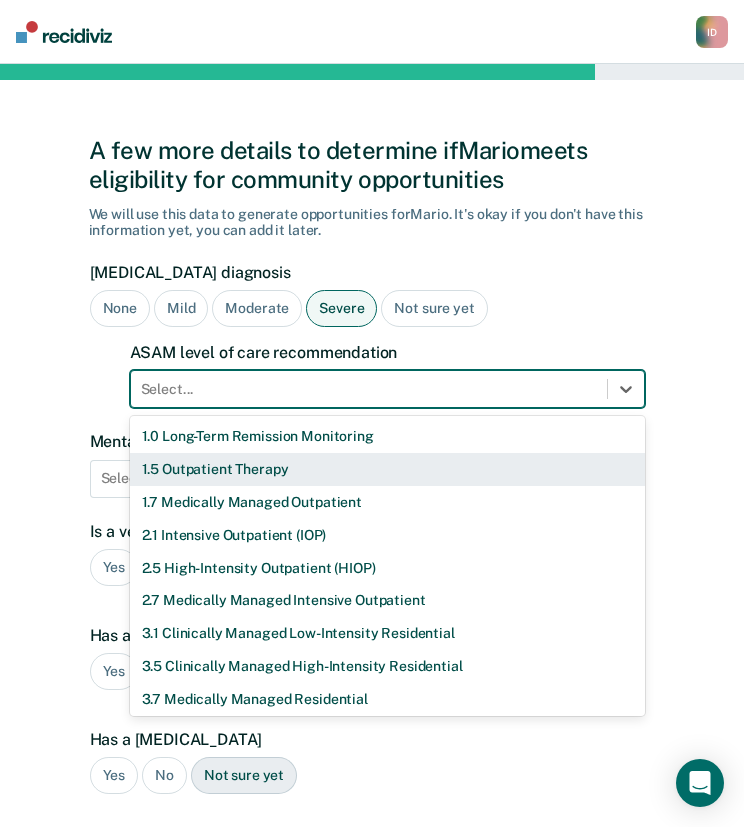 click on "1.5 Outpatient Therapy" at bounding box center (387, 469) 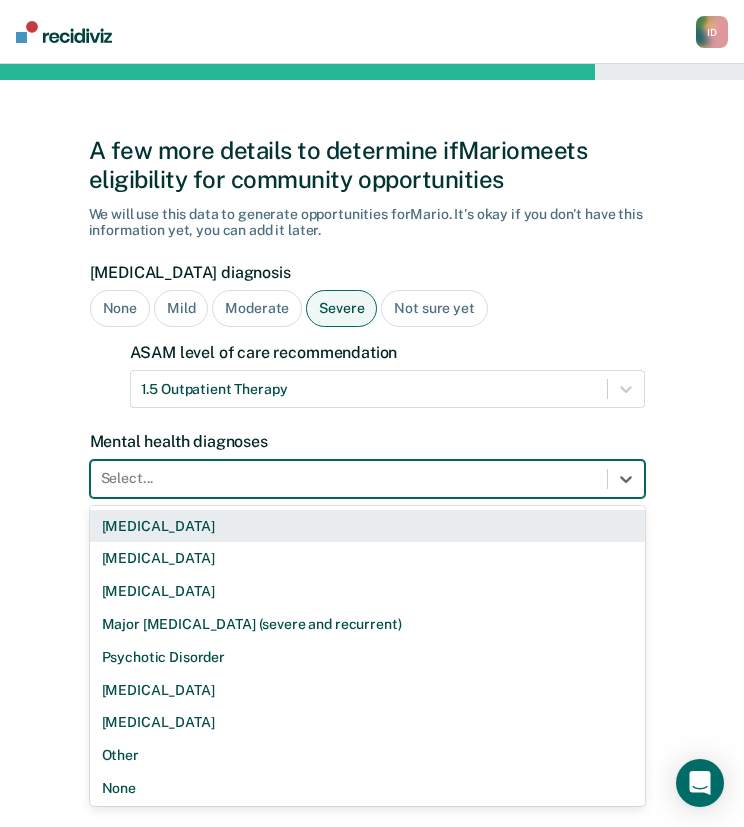 click at bounding box center [349, 478] 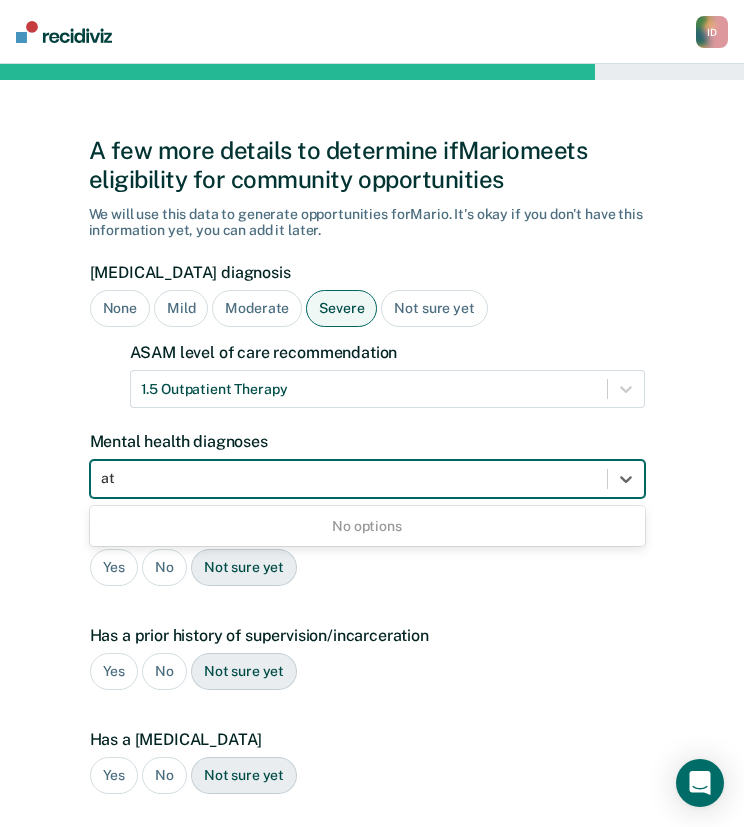 type on "a" 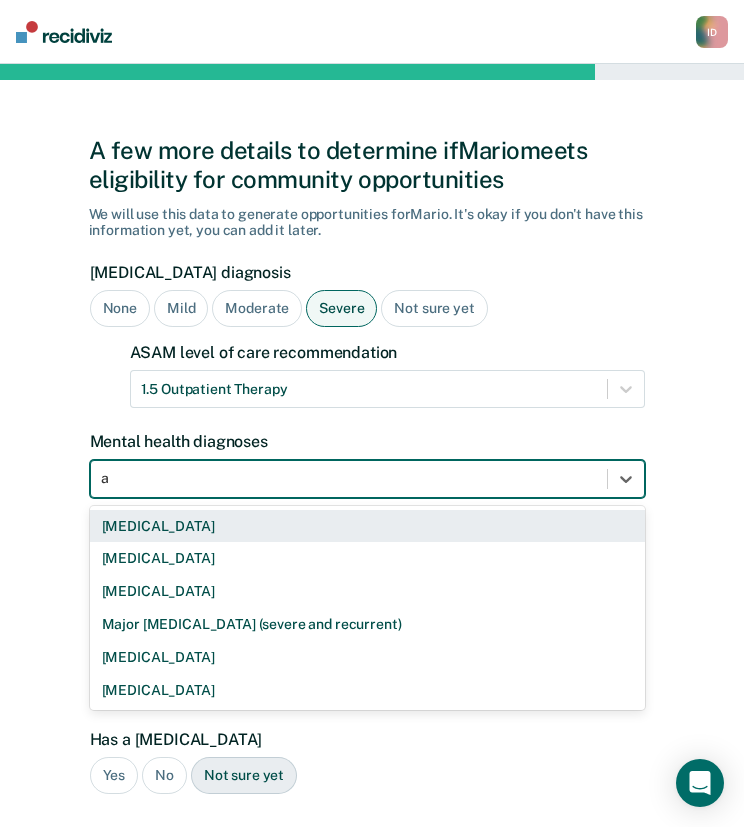 type 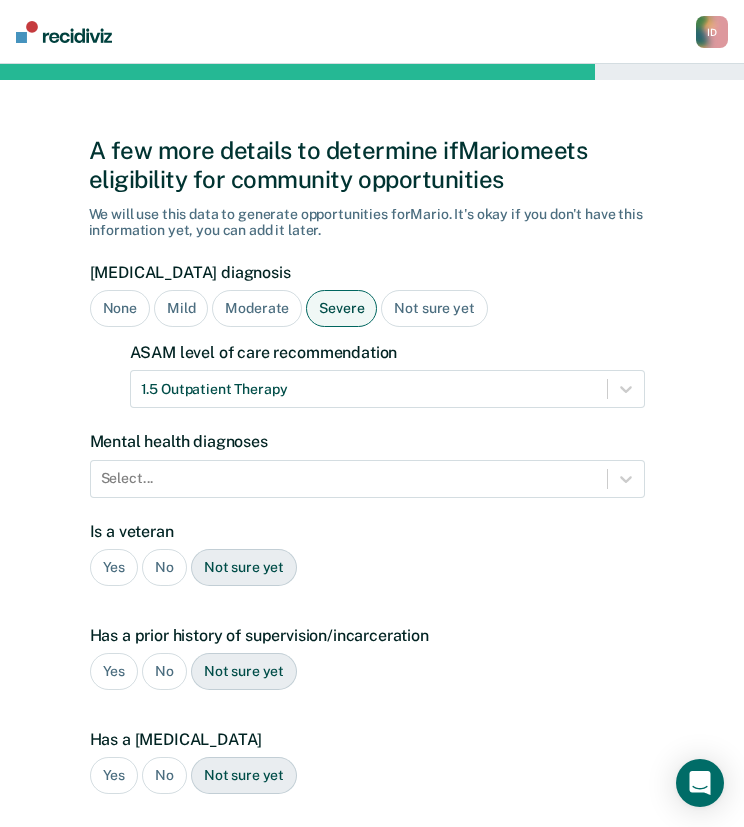 click on "A few more details to determine if  [PERSON_NAME]  meets eligibility for community opportunities We will use this data to generate opportunities for  [PERSON_NAME] . It's okay if you don't have this information yet, you can add it later.   [MEDICAL_DATA] diagnosis  None Mild Moderate Severe Not sure yet ASAM level of care recommendation  1.5 Outpatient Therapy Mental health diagnoses  Select... Is a veteran  Yes No Not sure yet Has a prior history of supervision/incarceration   Yes No Not sure yet Has a [MEDICAL_DATA]  Yes No Not sure yet Has an open child protective services case   Yes No Not sure yet Plea  Guilty Not Guilty [PERSON_NAME] Plea Not sure yet Back Next" at bounding box center (372, 624) 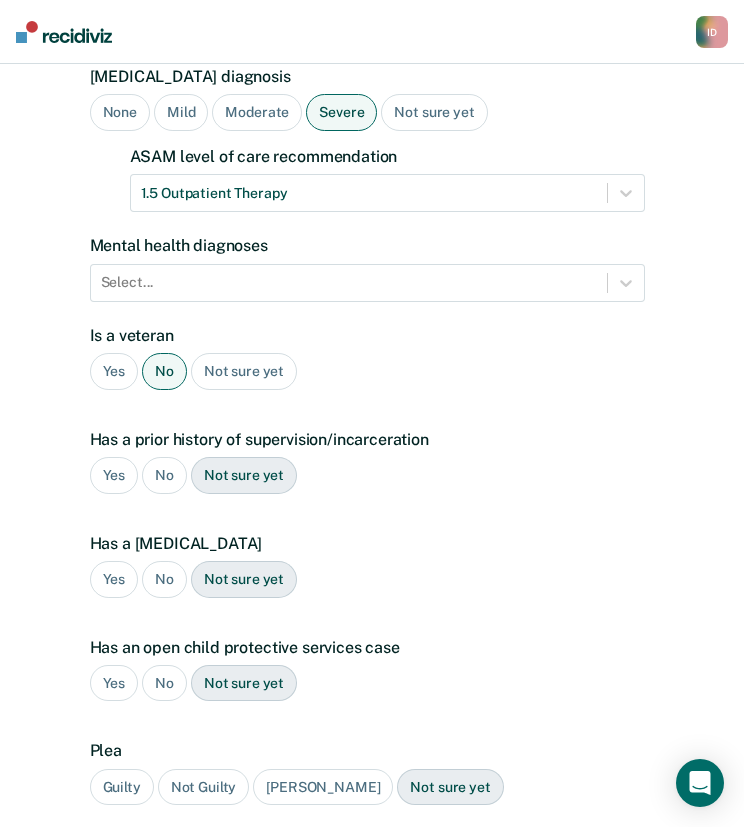 scroll, scrollTop: 200, scrollLeft: 0, axis: vertical 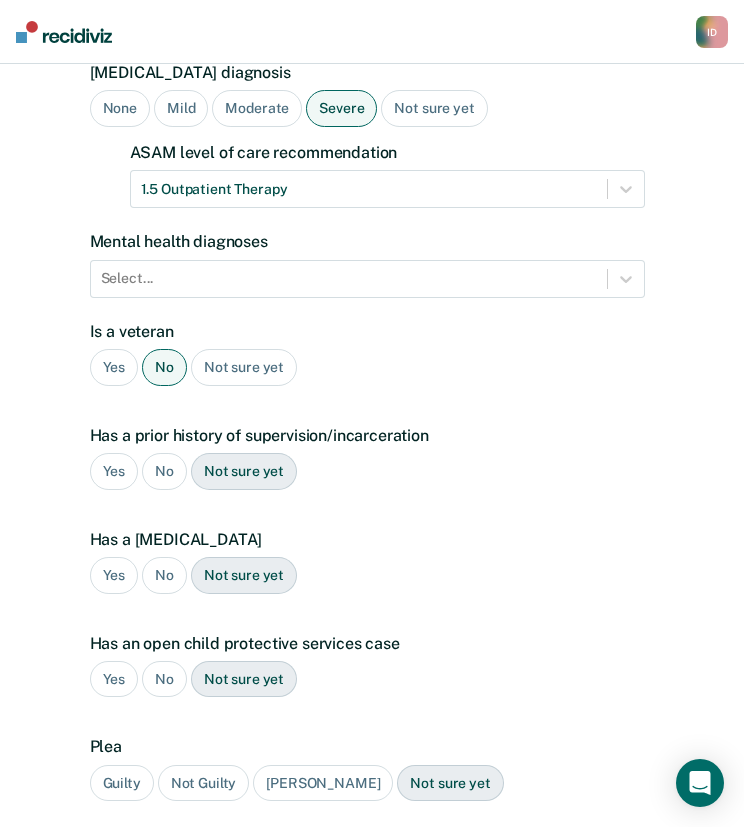 click on "Yes" at bounding box center (114, 471) 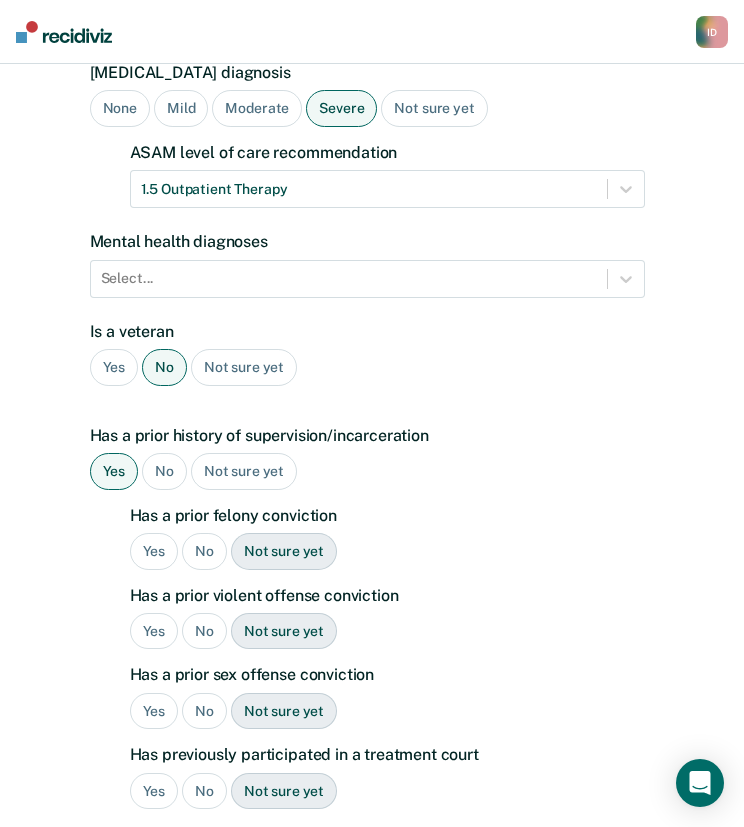 click on "Yes" at bounding box center (154, 551) 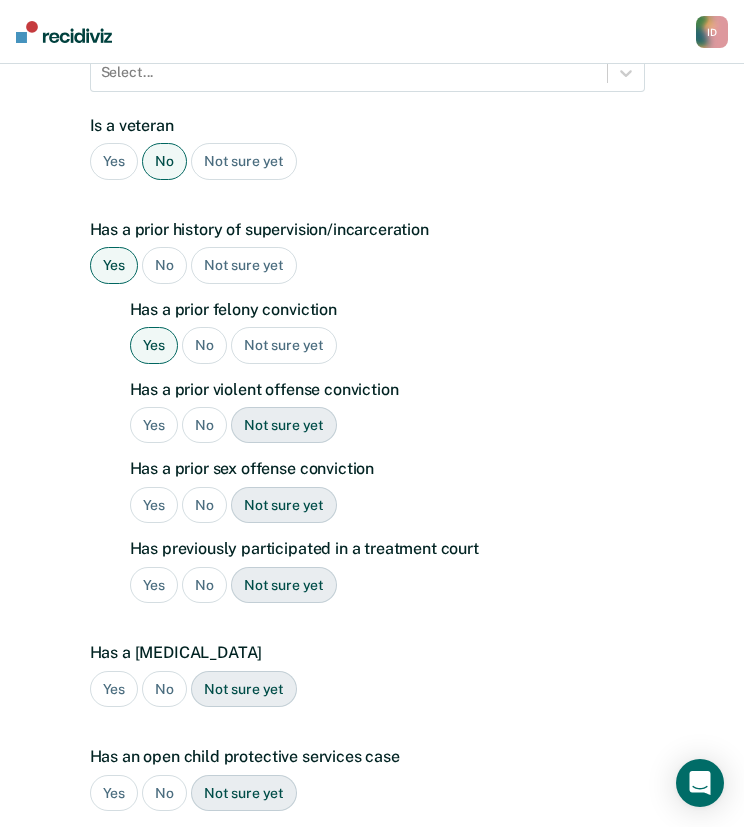 scroll, scrollTop: 411, scrollLeft: 0, axis: vertical 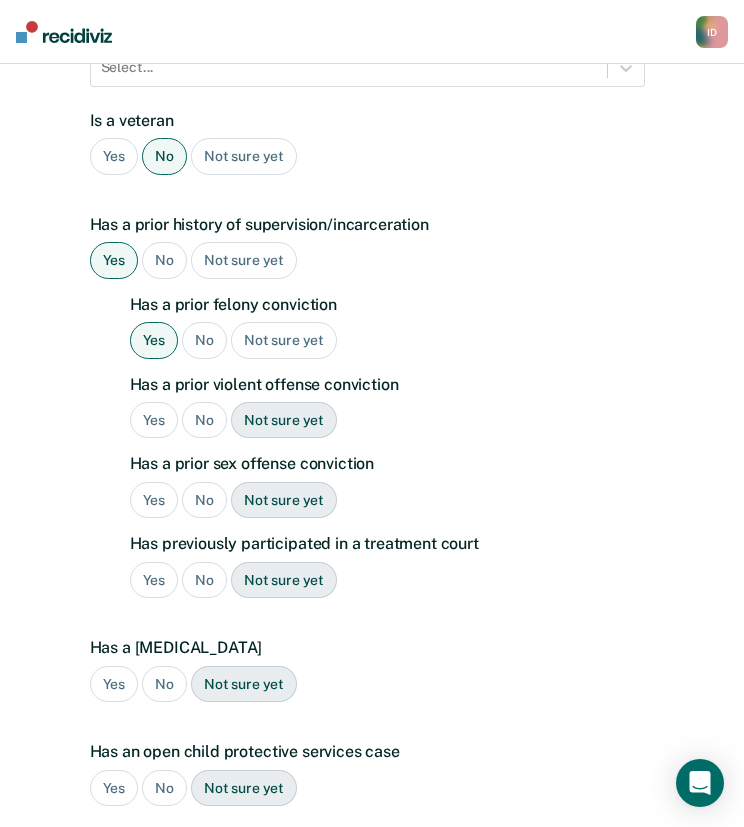 click on "Yes" at bounding box center (154, 420) 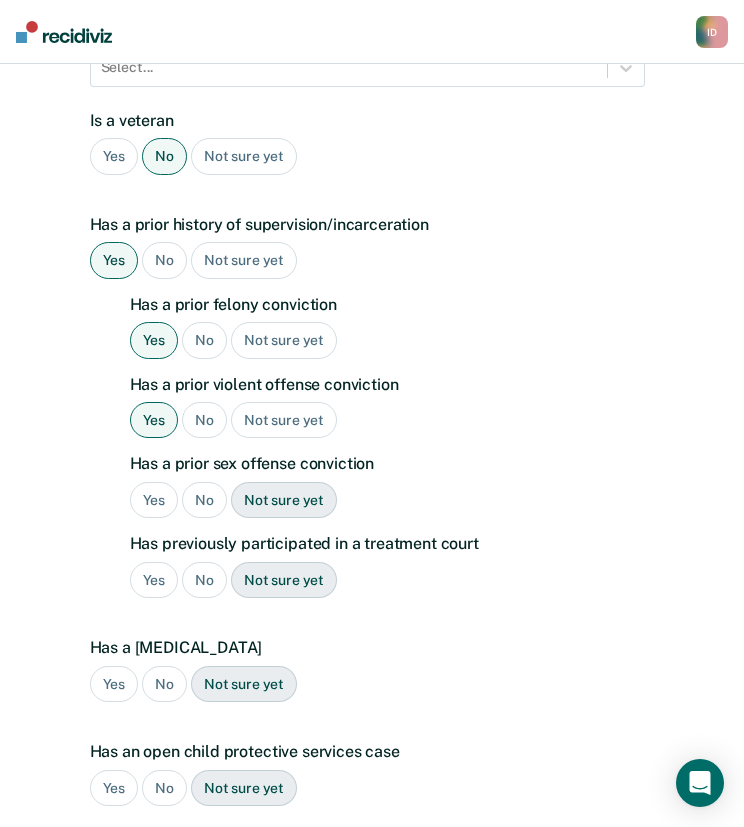 click on "No" at bounding box center [204, 500] 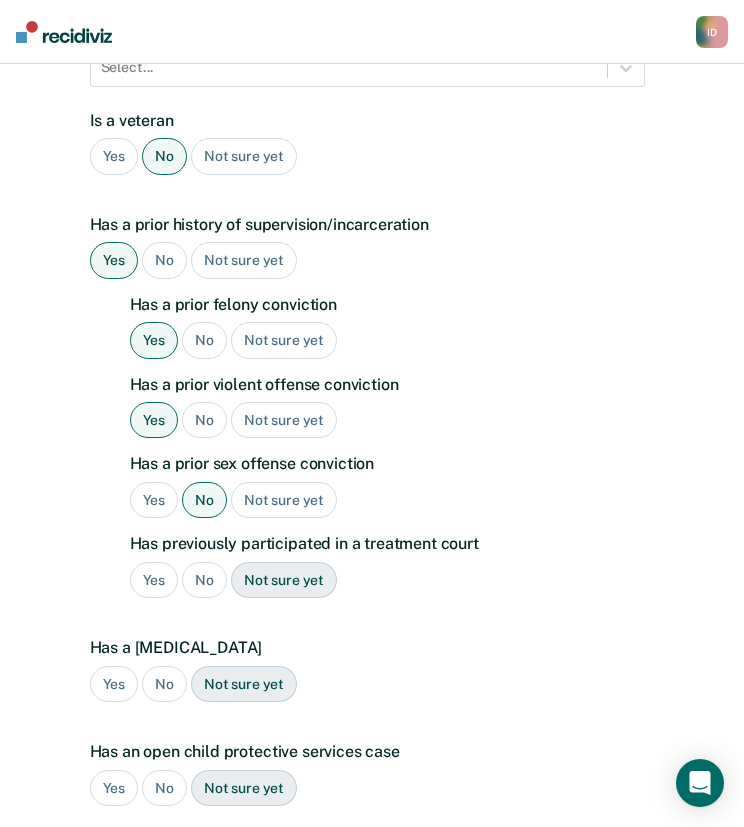 click on "Yes" at bounding box center [154, 580] 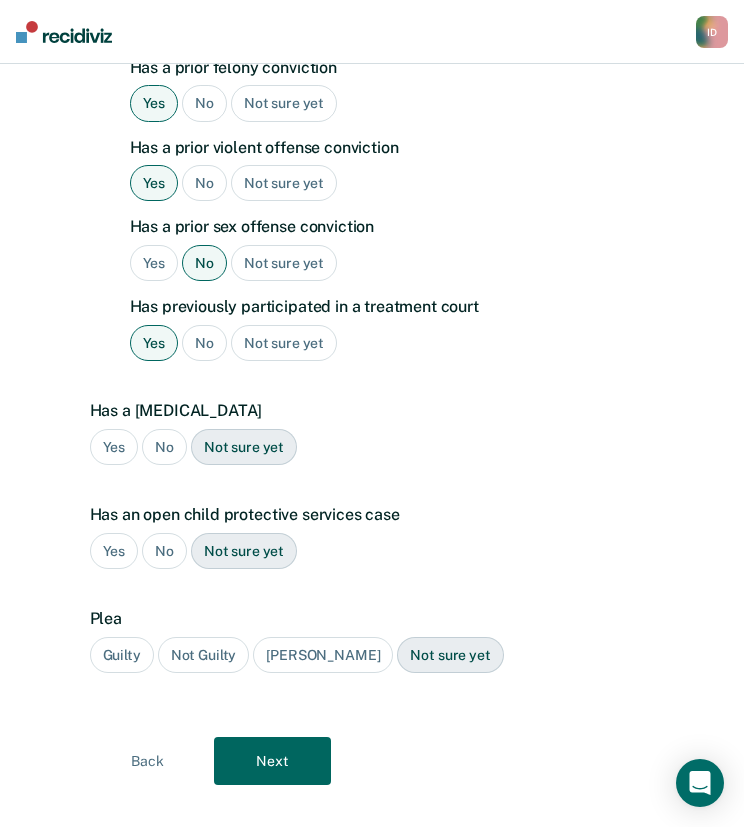 scroll, scrollTop: 674, scrollLeft: 0, axis: vertical 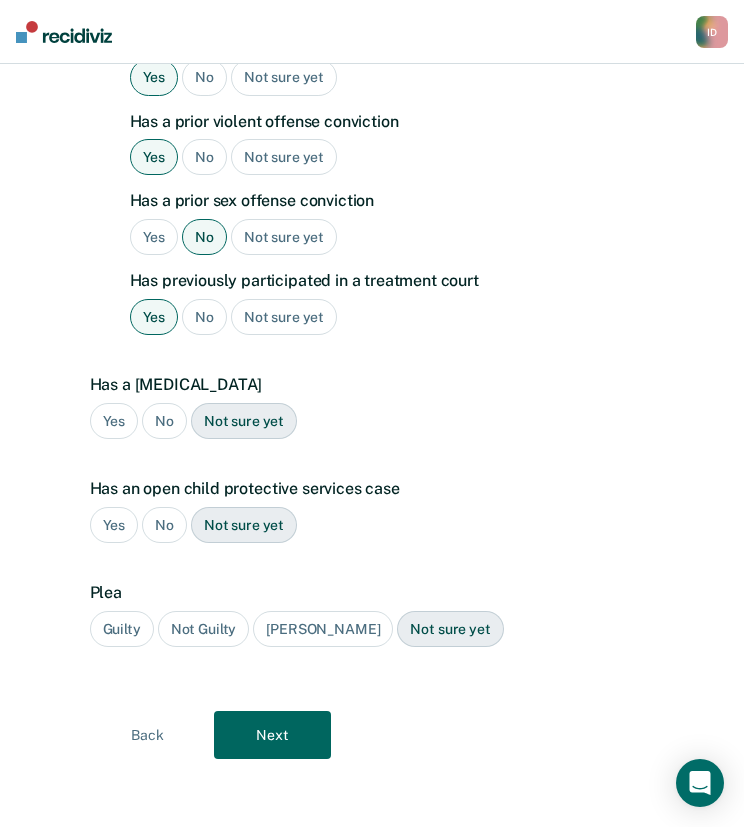 click on "No" at bounding box center [164, 421] 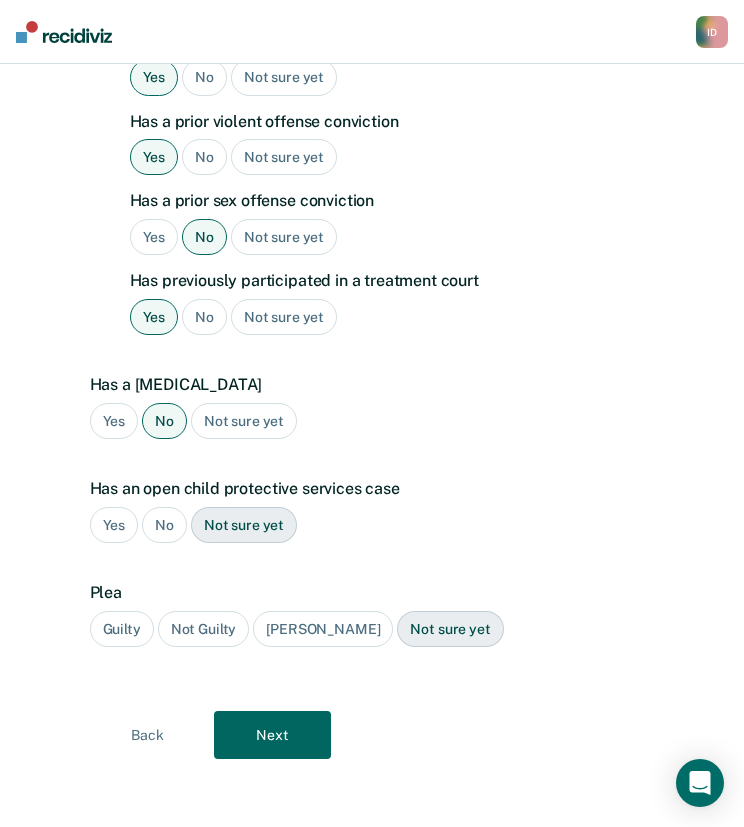 click on "No" at bounding box center (164, 525) 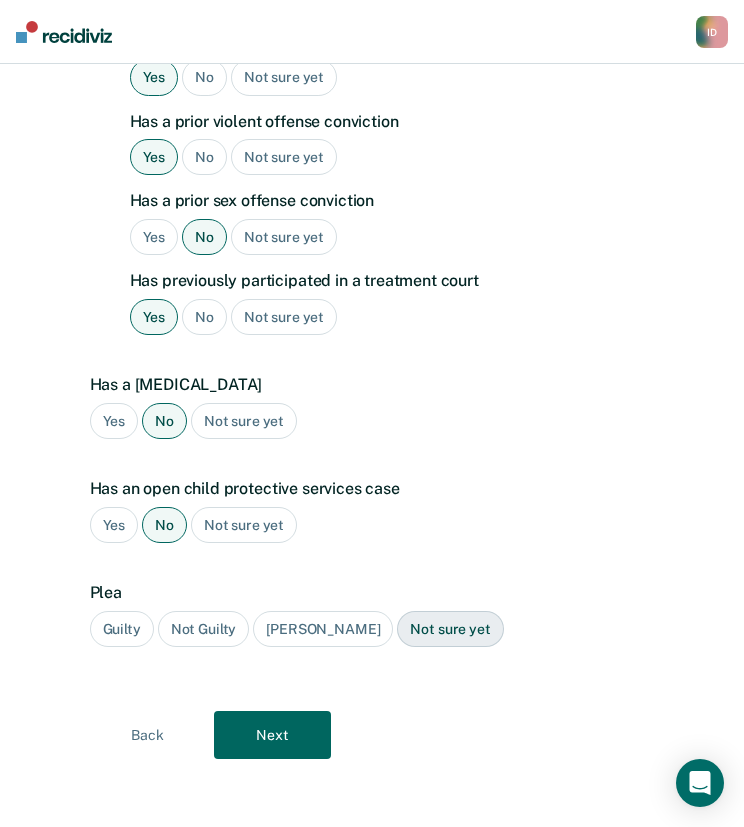 click on "Guilty" at bounding box center (122, 629) 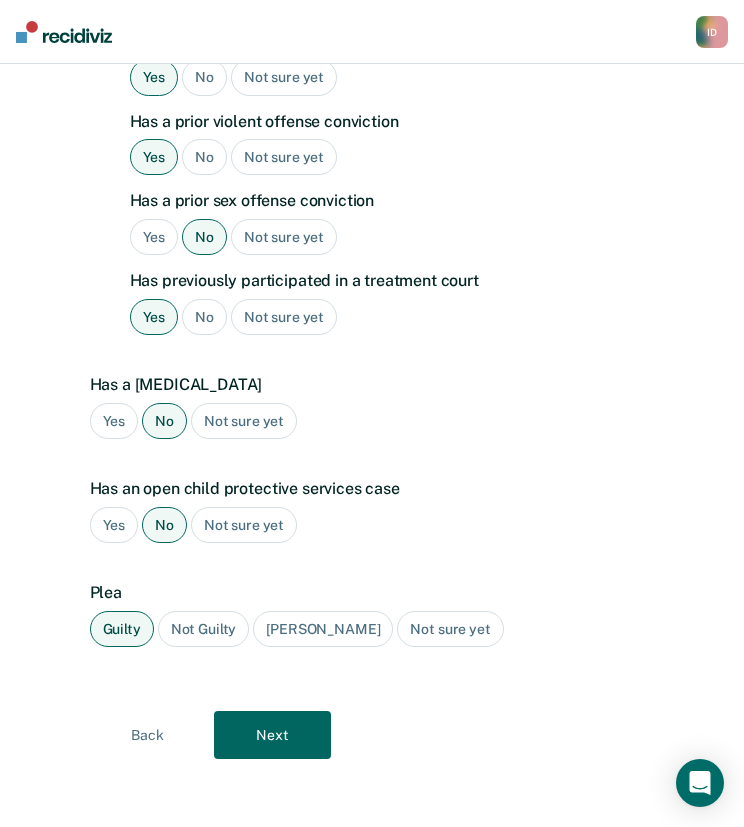 click on "Next" at bounding box center [272, 735] 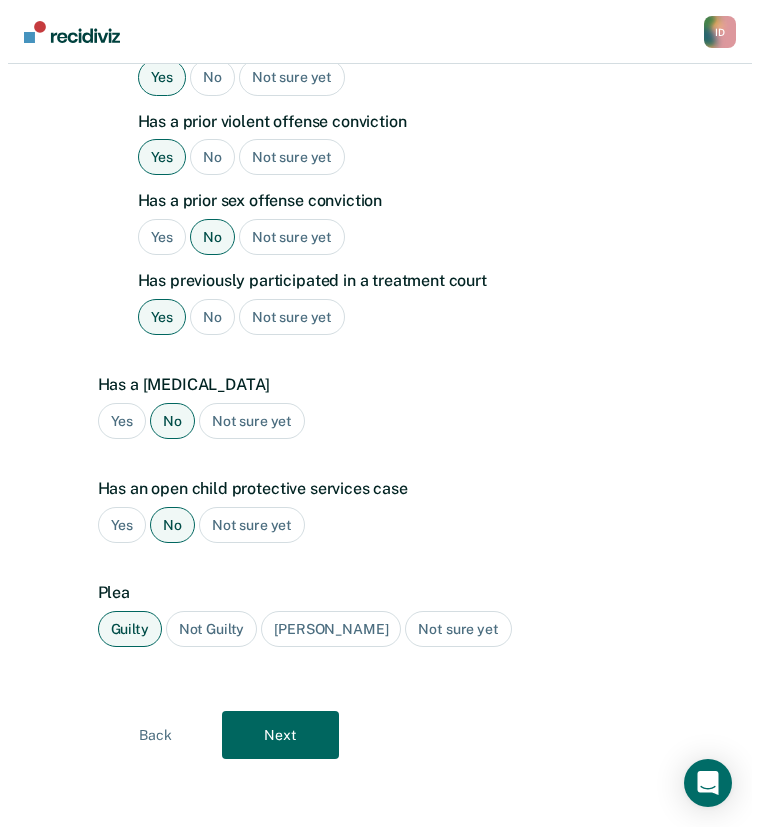 scroll, scrollTop: 0, scrollLeft: 0, axis: both 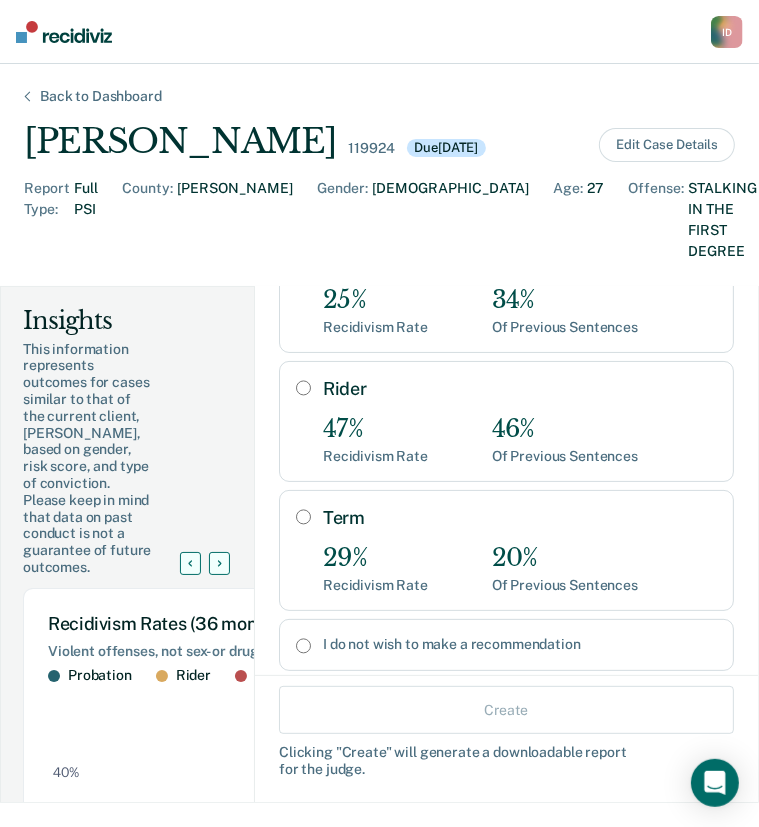 click on "Term" at bounding box center (303, 517) 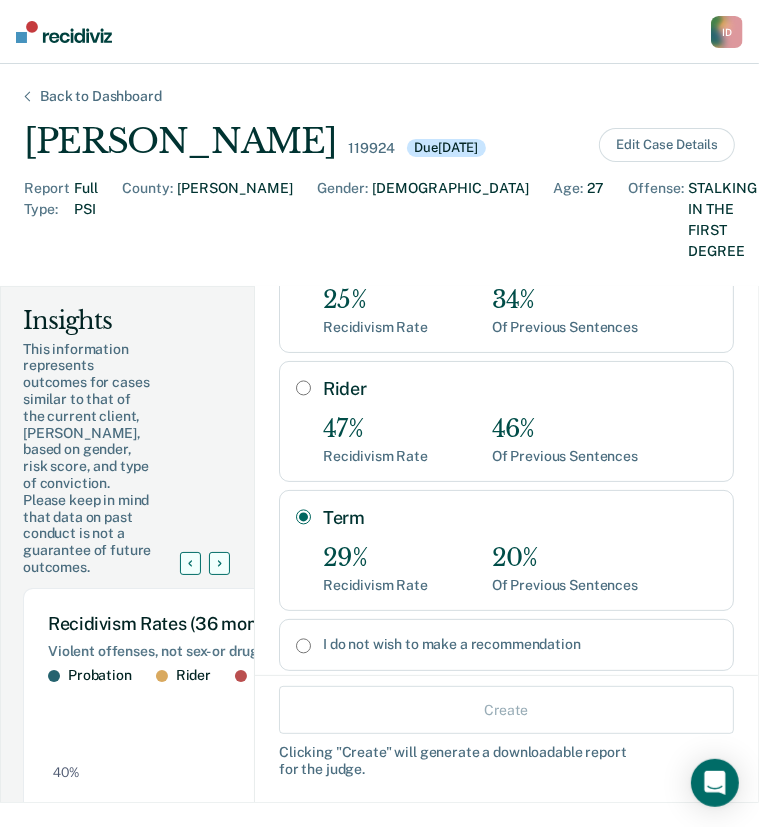 radio on "true" 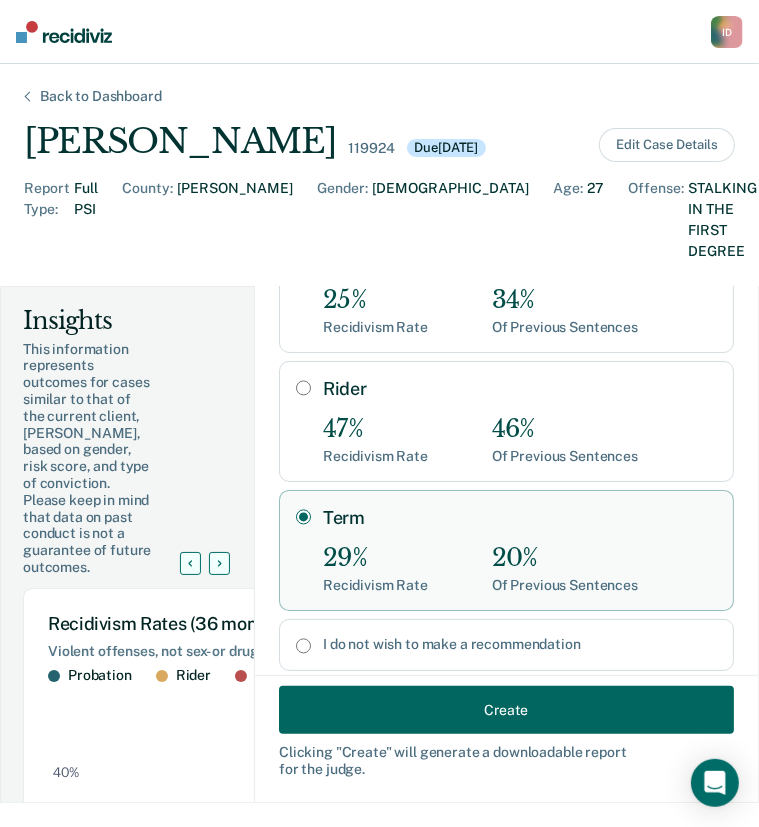 click on "Create" at bounding box center (506, 710) 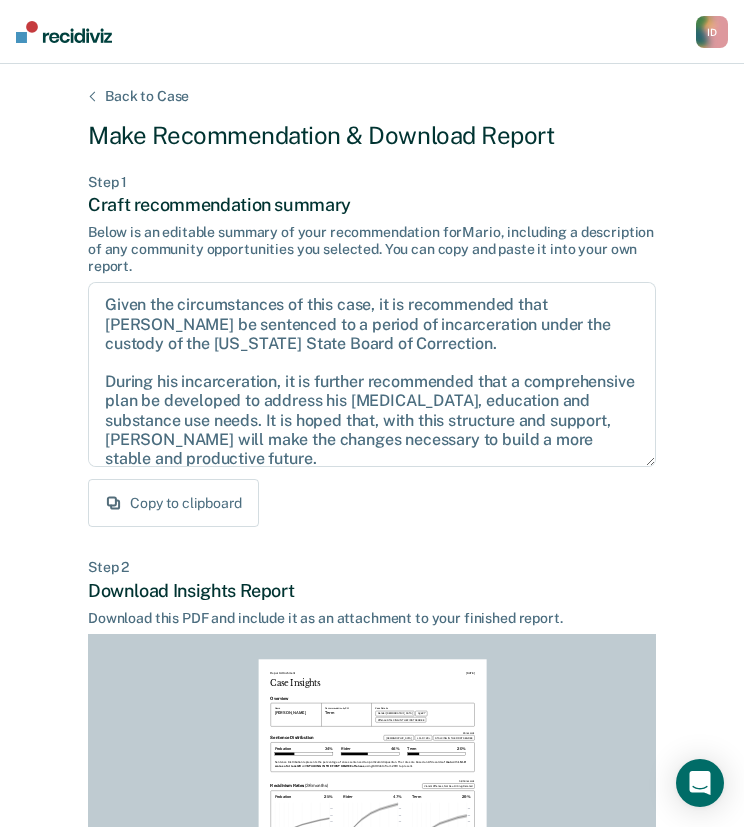 scroll, scrollTop: 312, scrollLeft: 0, axis: vertical 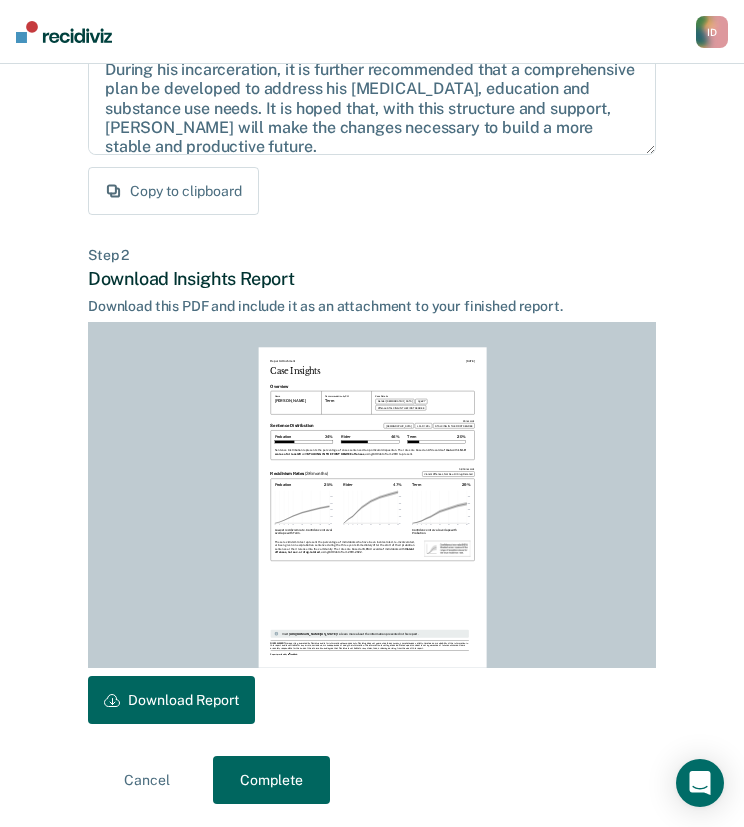 click on "Download Report" at bounding box center (171, 700) 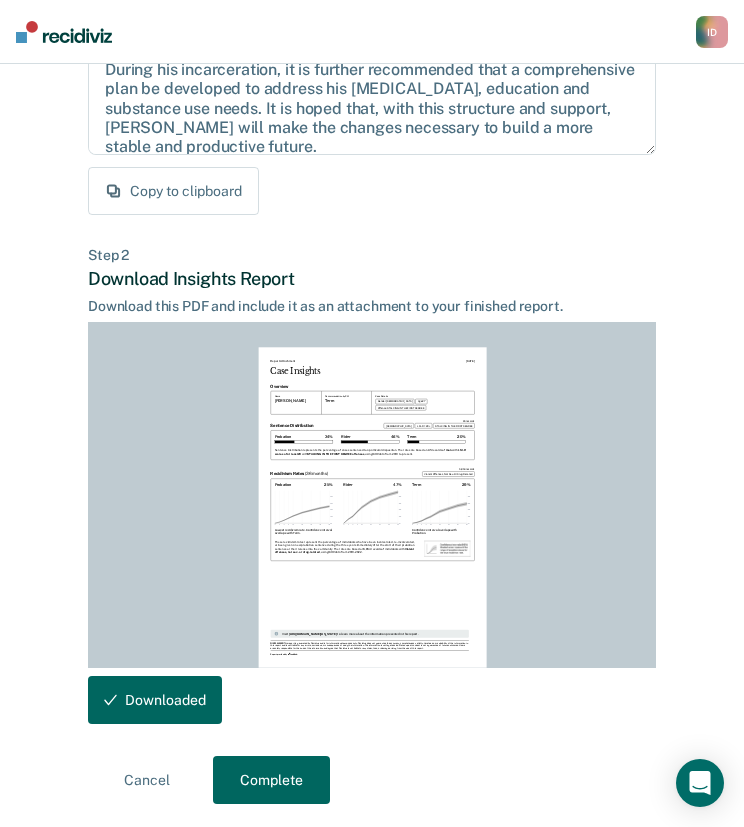 scroll, scrollTop: 0, scrollLeft: 0, axis: both 